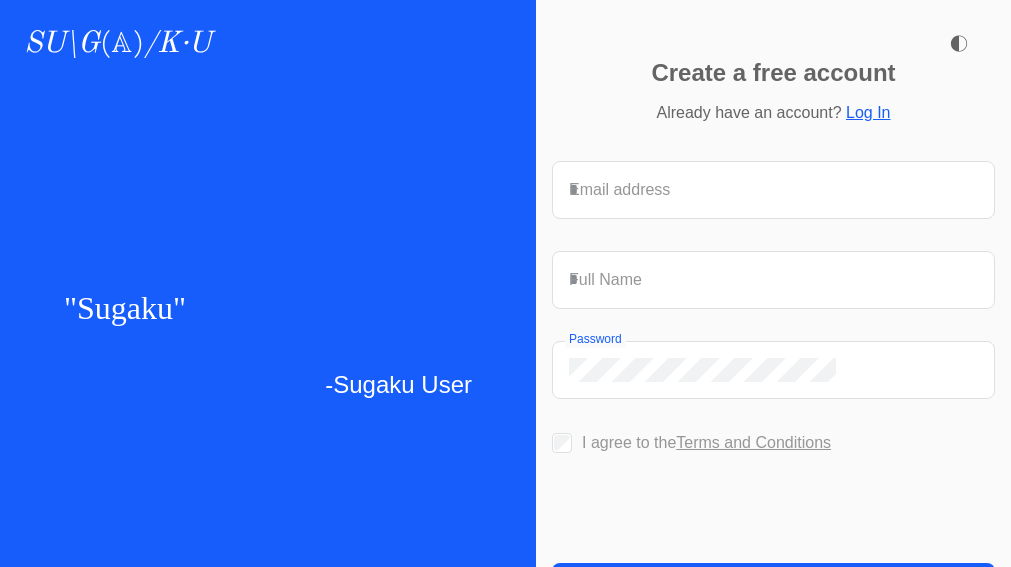 scroll, scrollTop: 0, scrollLeft: 0, axis: both 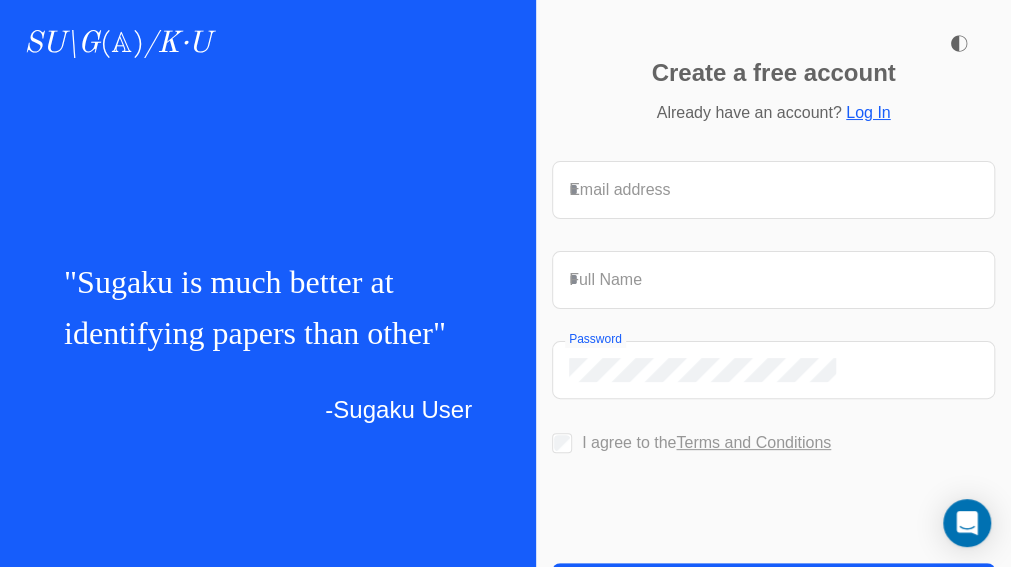 click on "Log In" at bounding box center (868, 112) 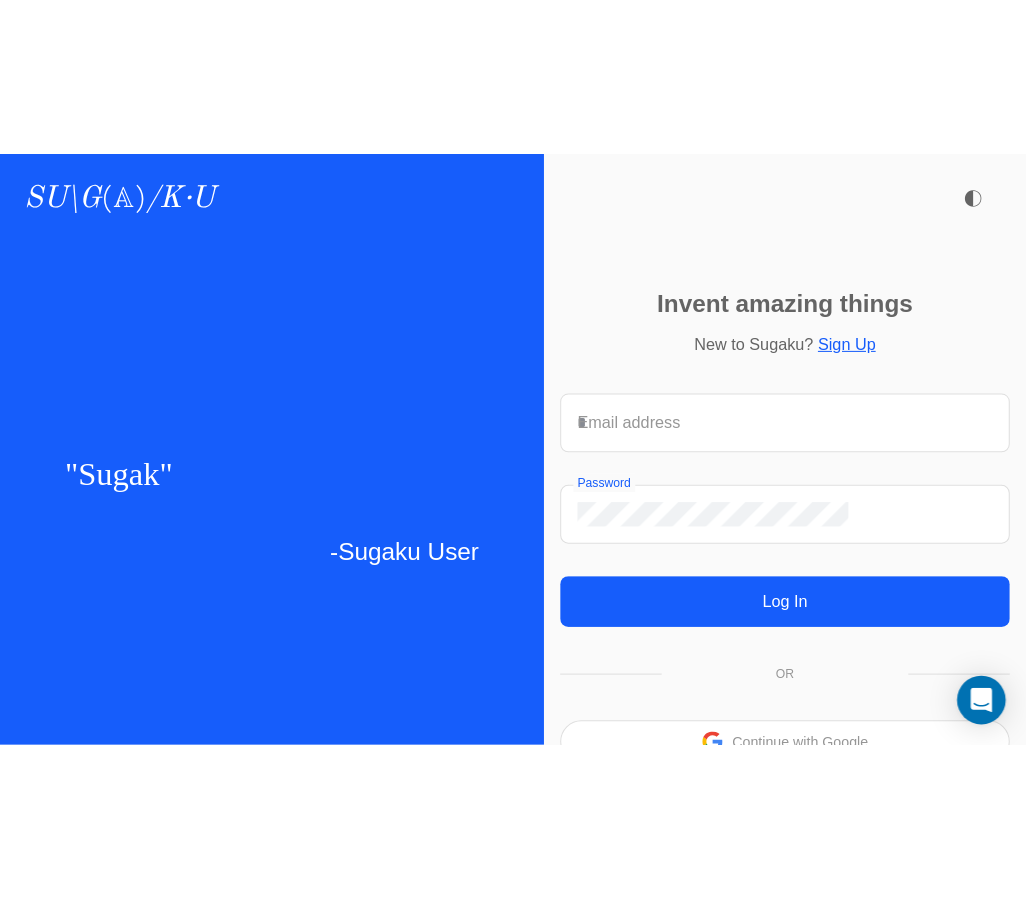 scroll, scrollTop: 0, scrollLeft: 0, axis: both 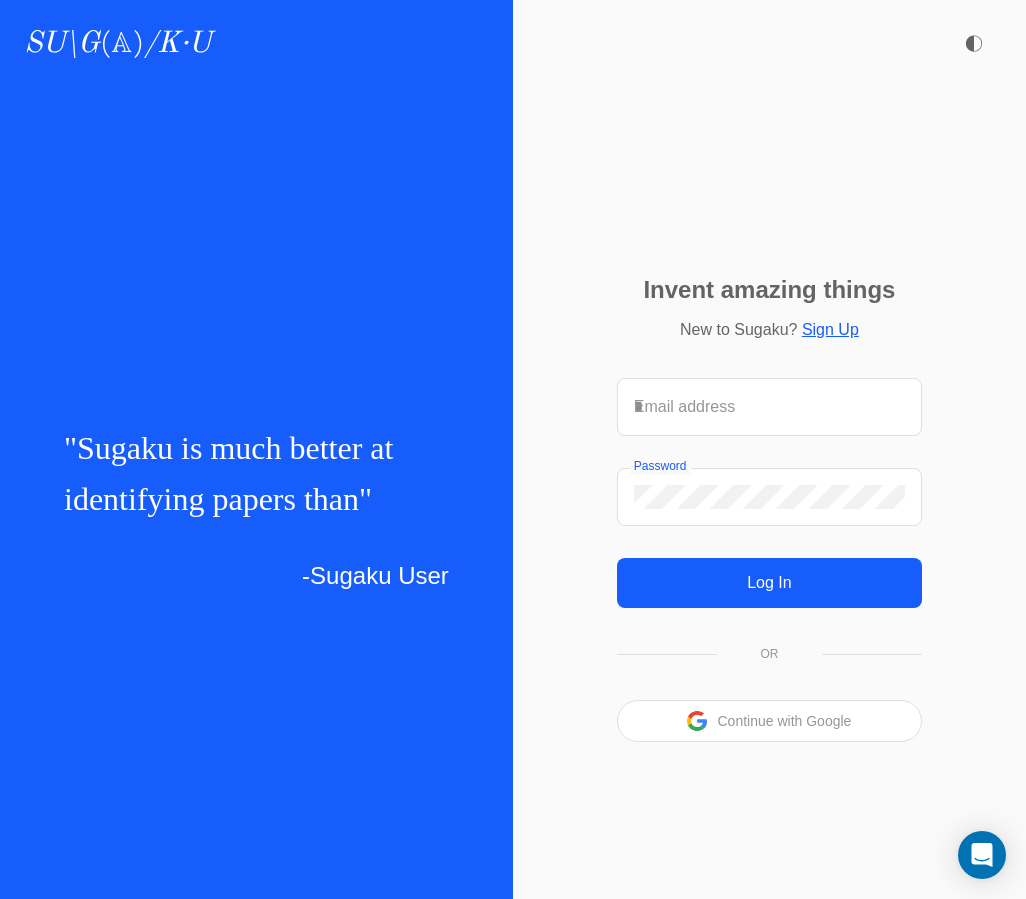 click on "Continue with Google" at bounding box center [769, 721] 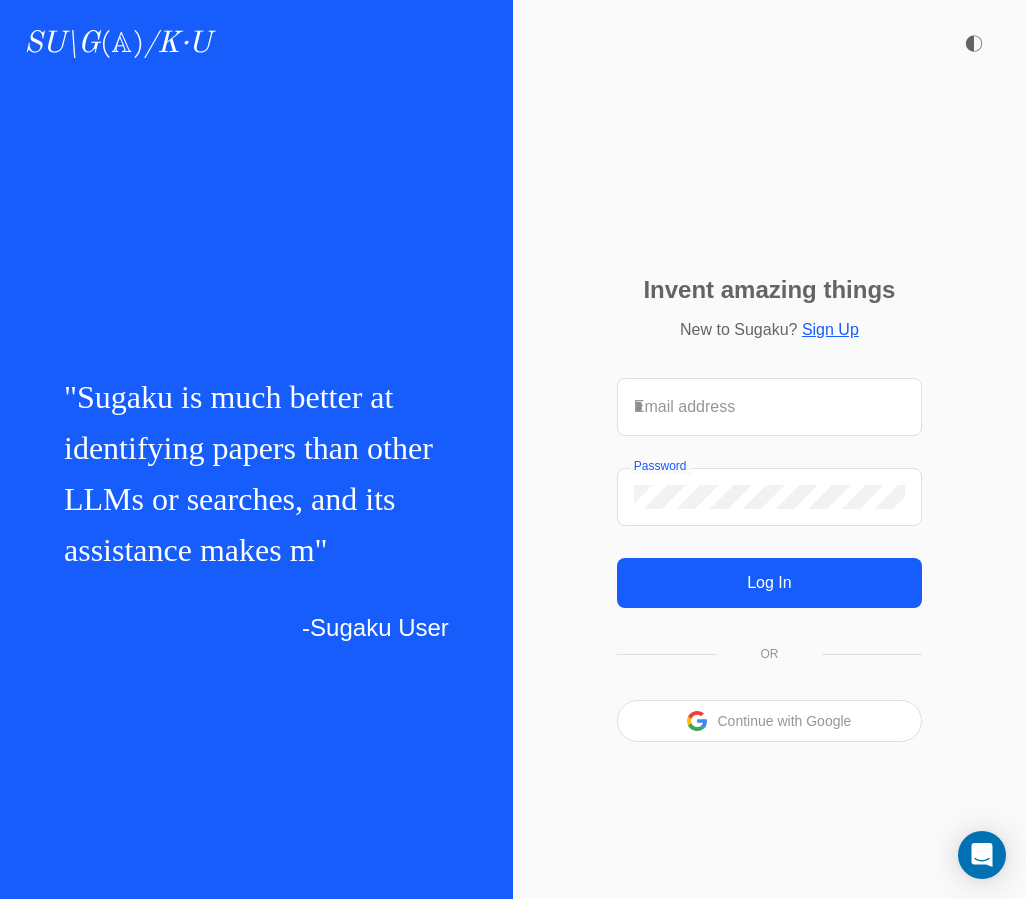 click on "Continue with Google" at bounding box center (784, 721) 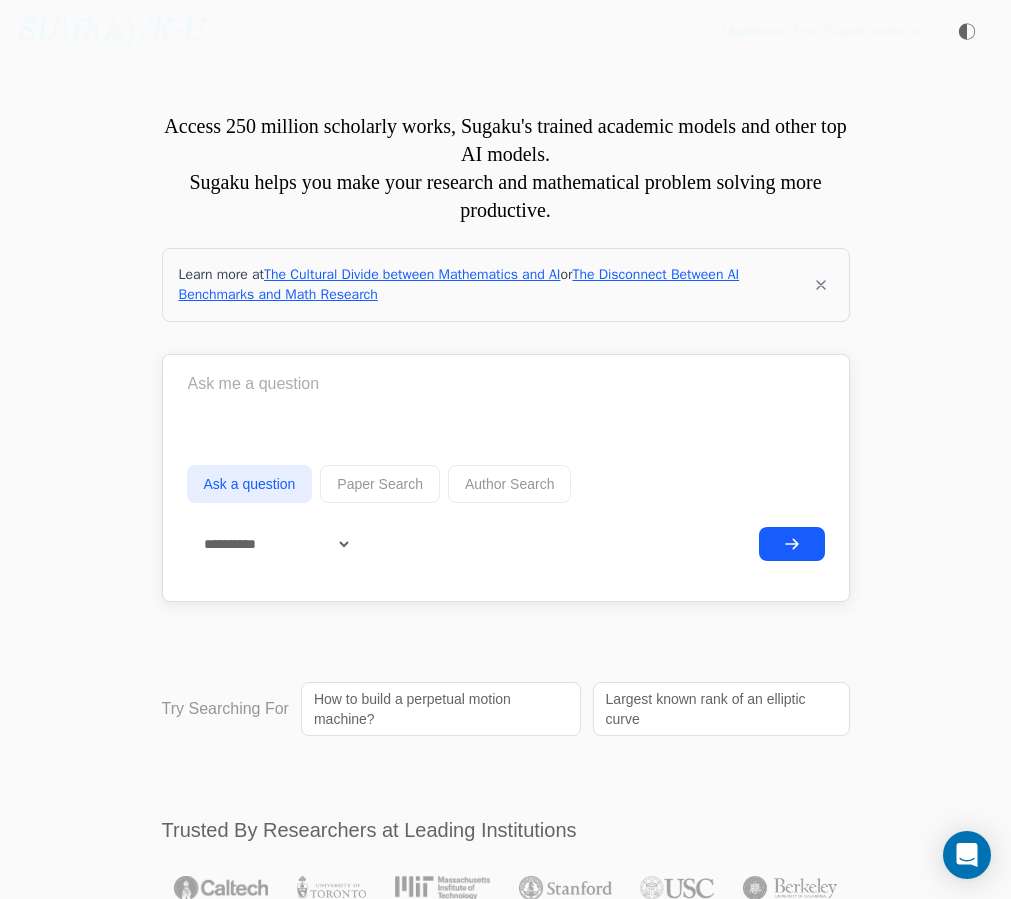 scroll, scrollTop: 0, scrollLeft: 0, axis: both 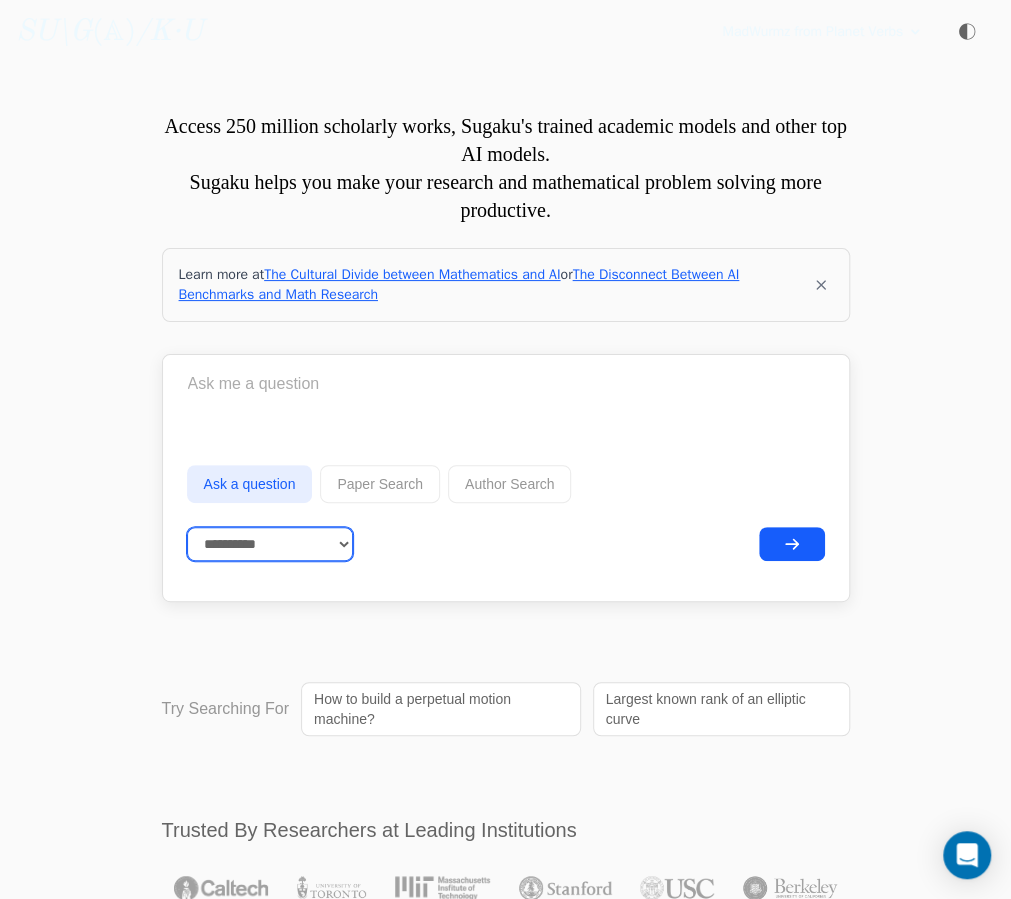 click on "**********" at bounding box center (270, 544) 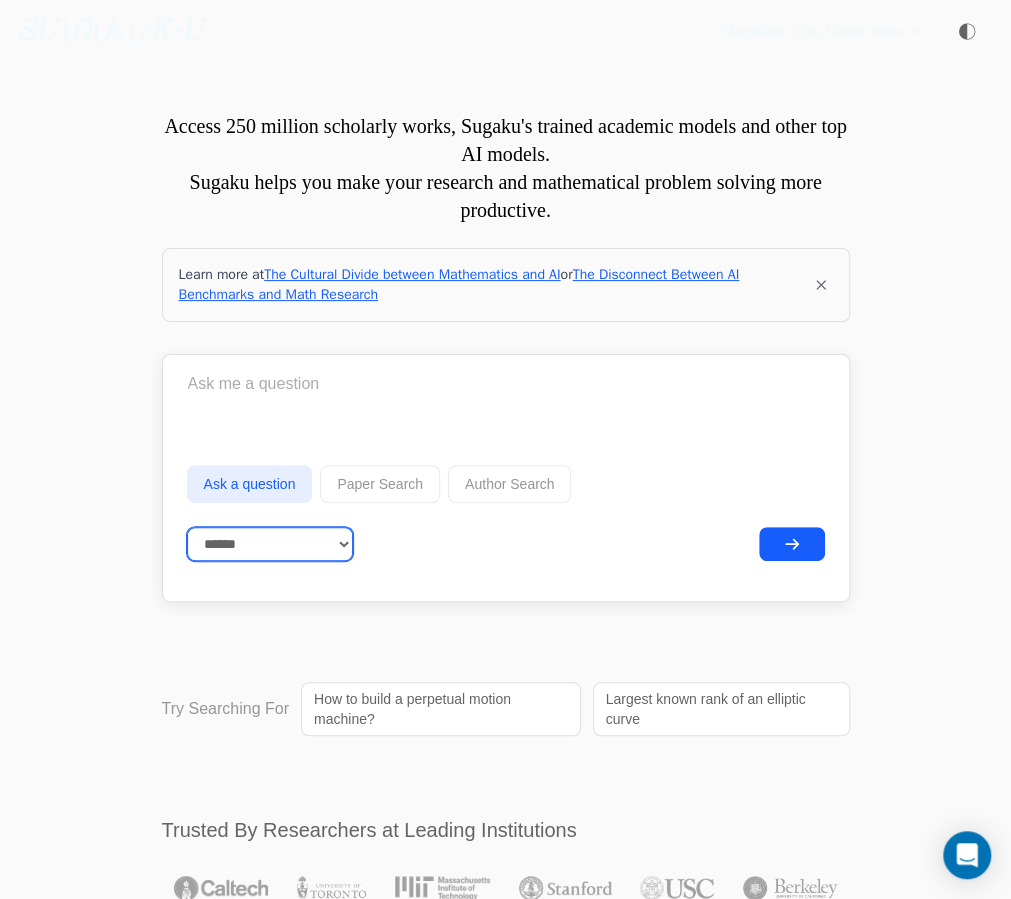 click on "**********" at bounding box center (270, 544) 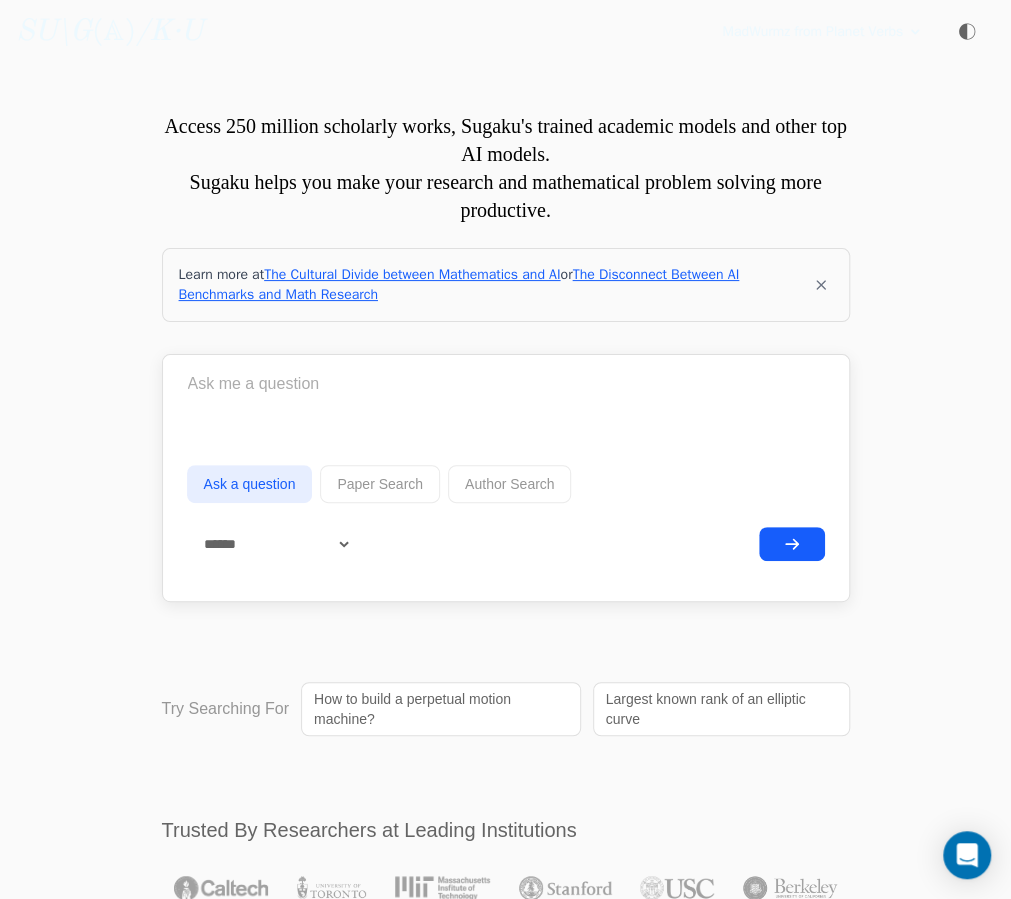 click 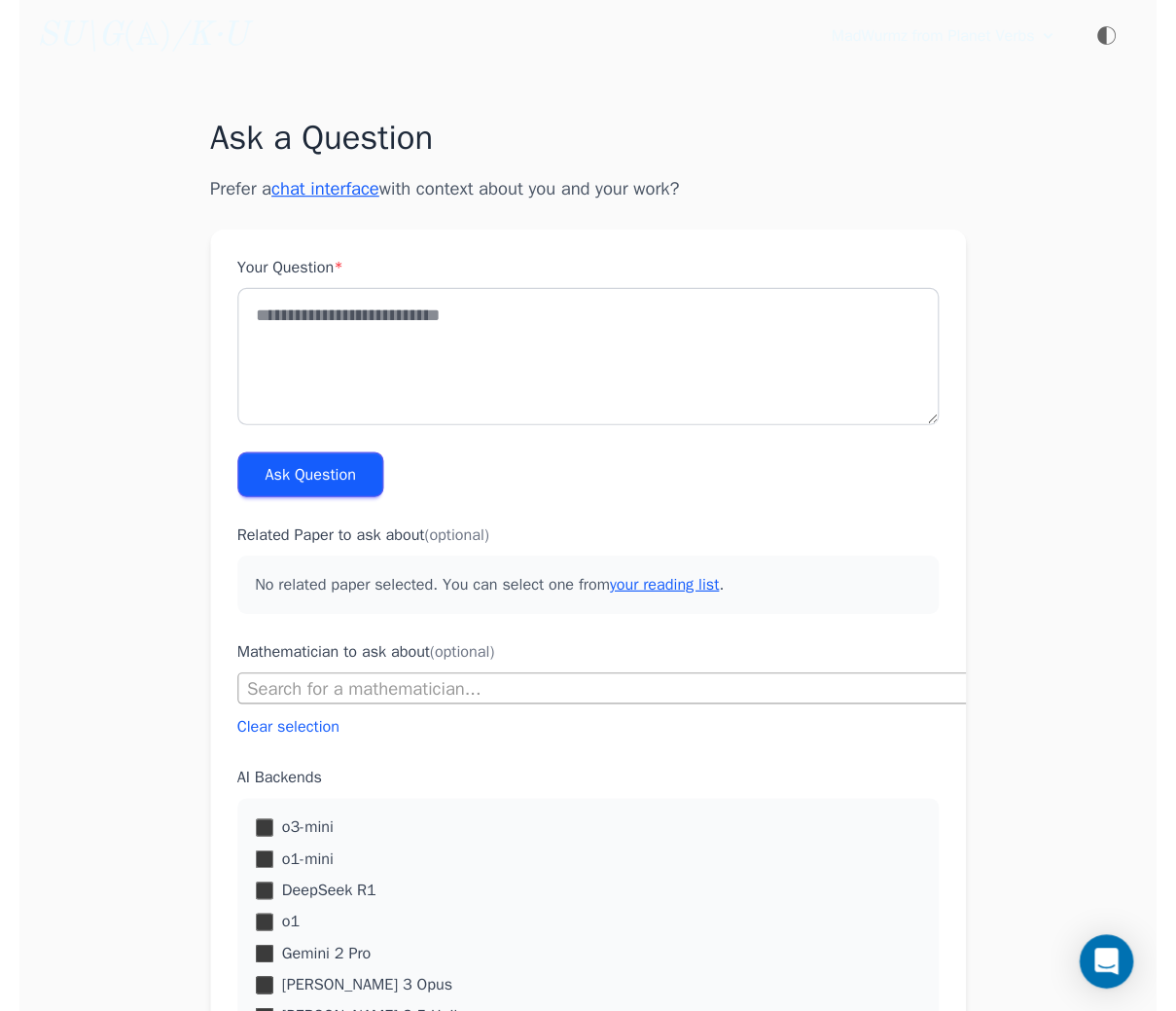 scroll, scrollTop: 0, scrollLeft: 0, axis: both 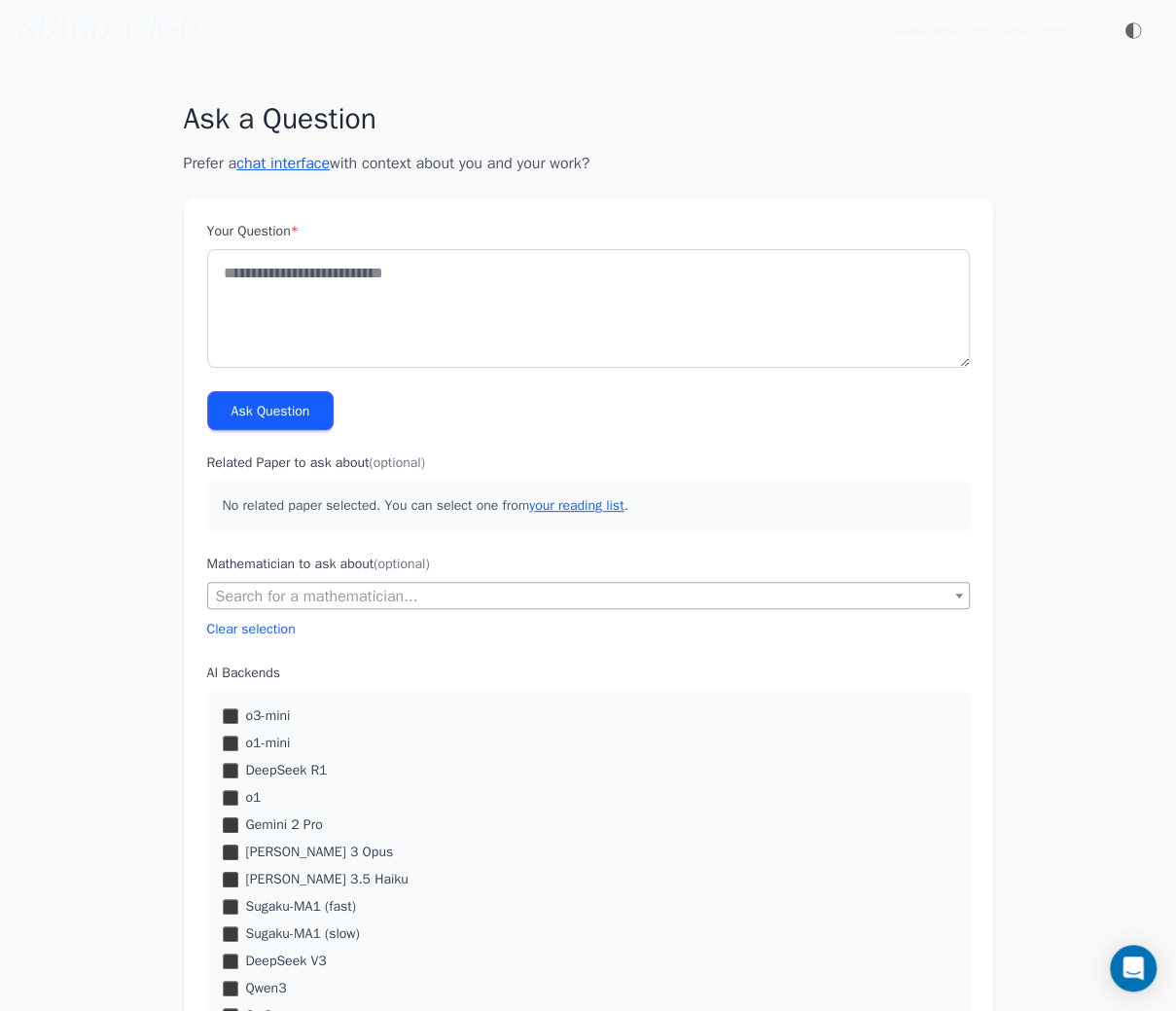 click on "chat interface" at bounding box center (283, 163) 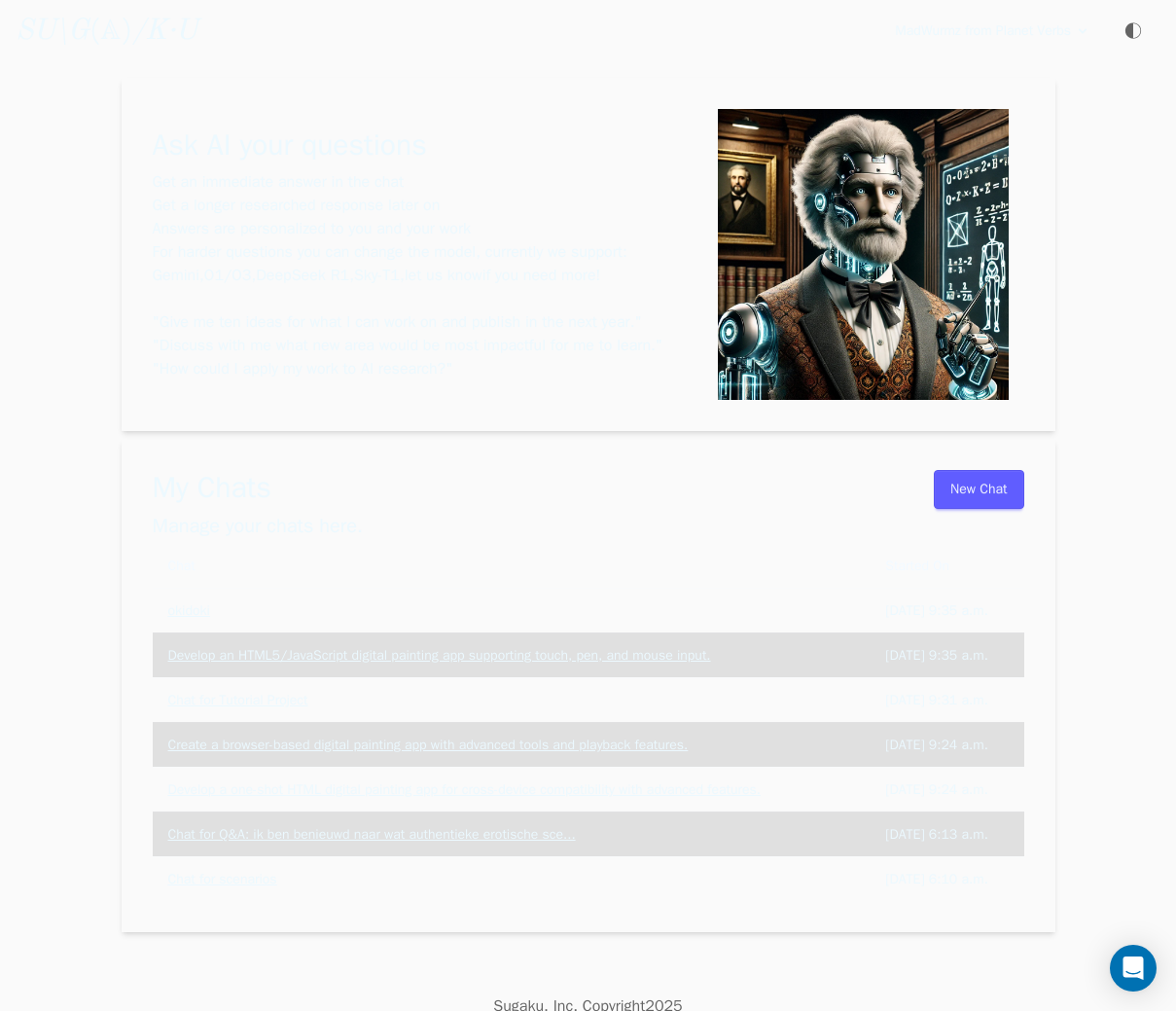 scroll, scrollTop: 0, scrollLeft: 0, axis: both 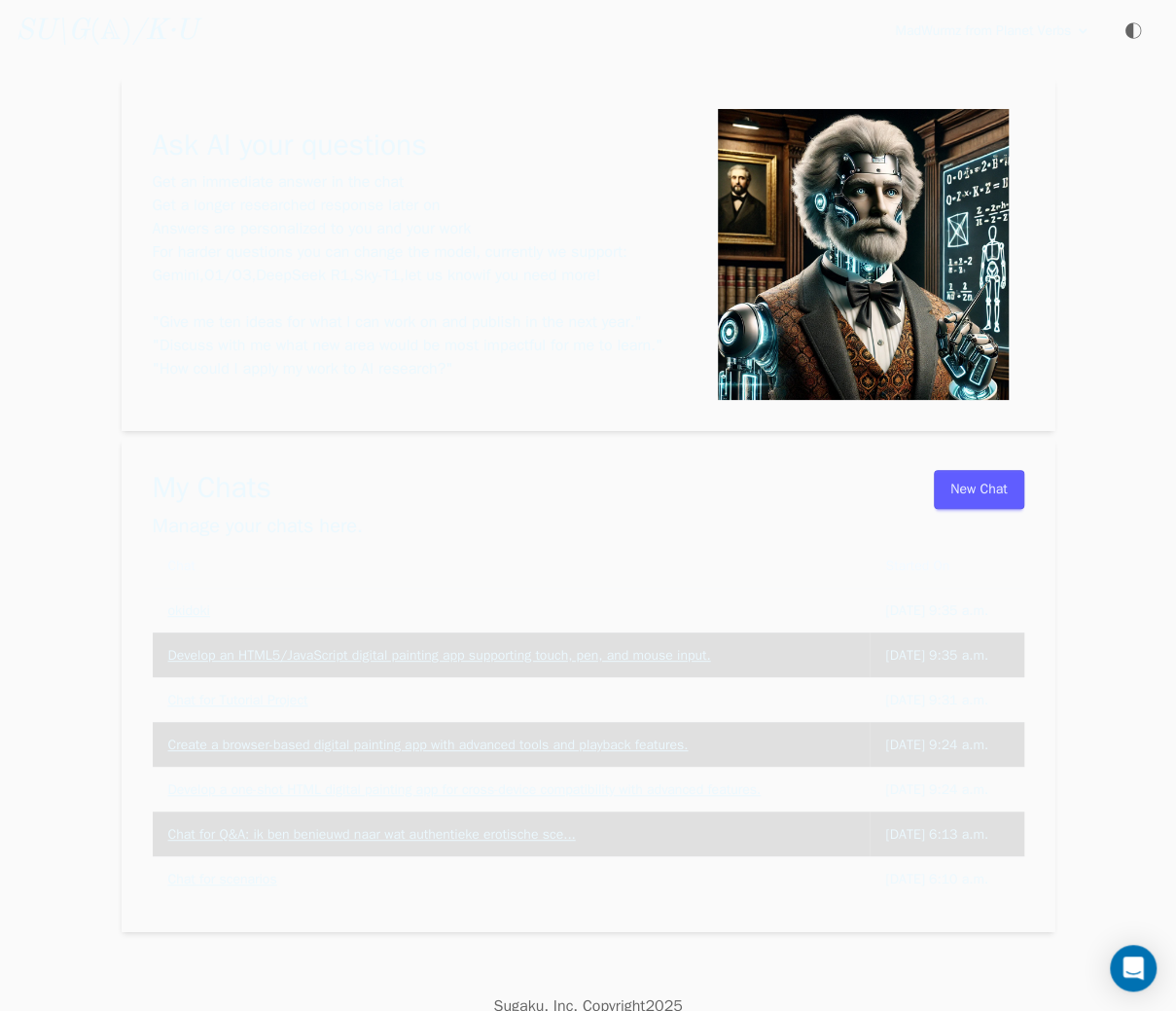 click on "okidoki" at bounding box center (189, 610) 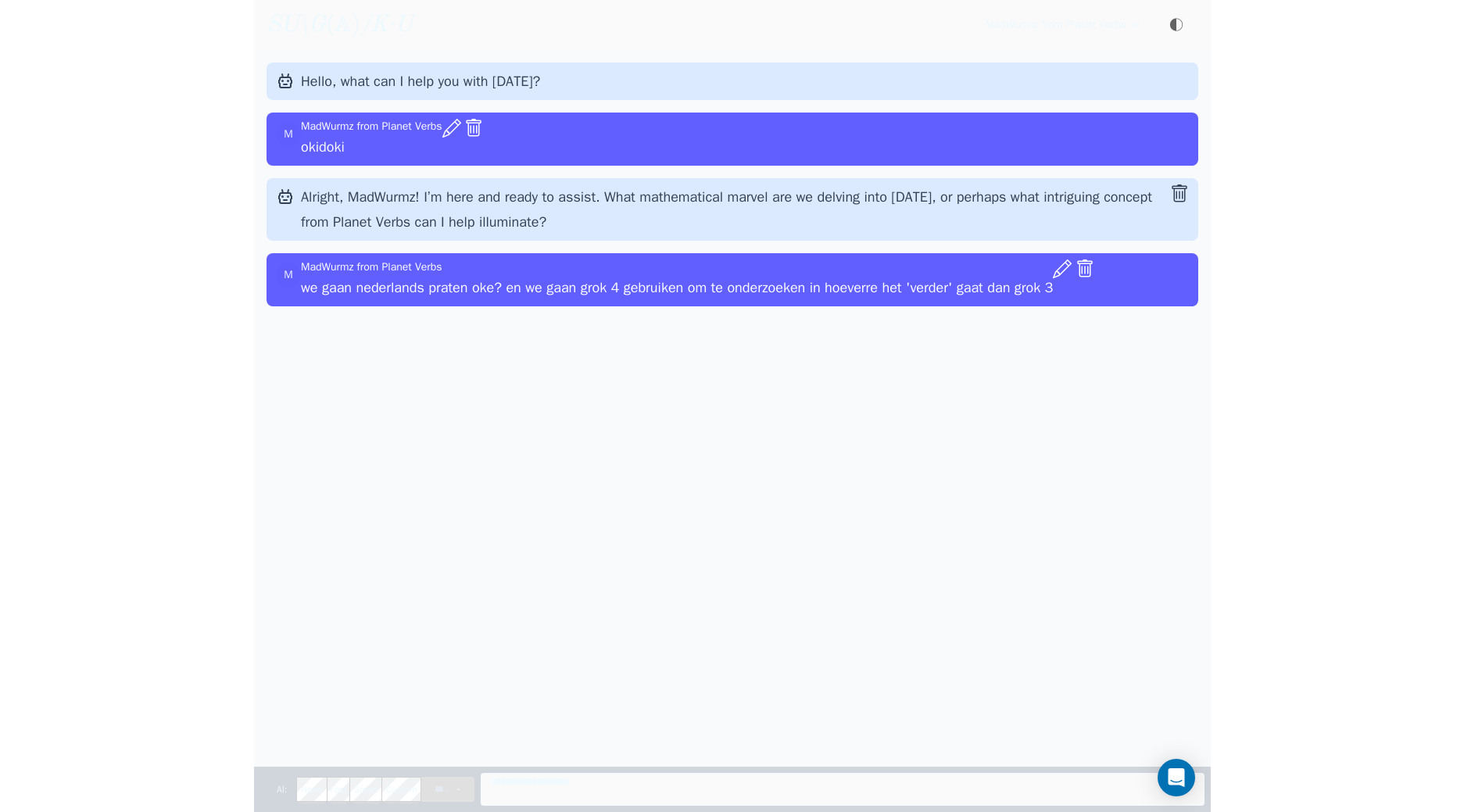 scroll, scrollTop: 0, scrollLeft: 0, axis: both 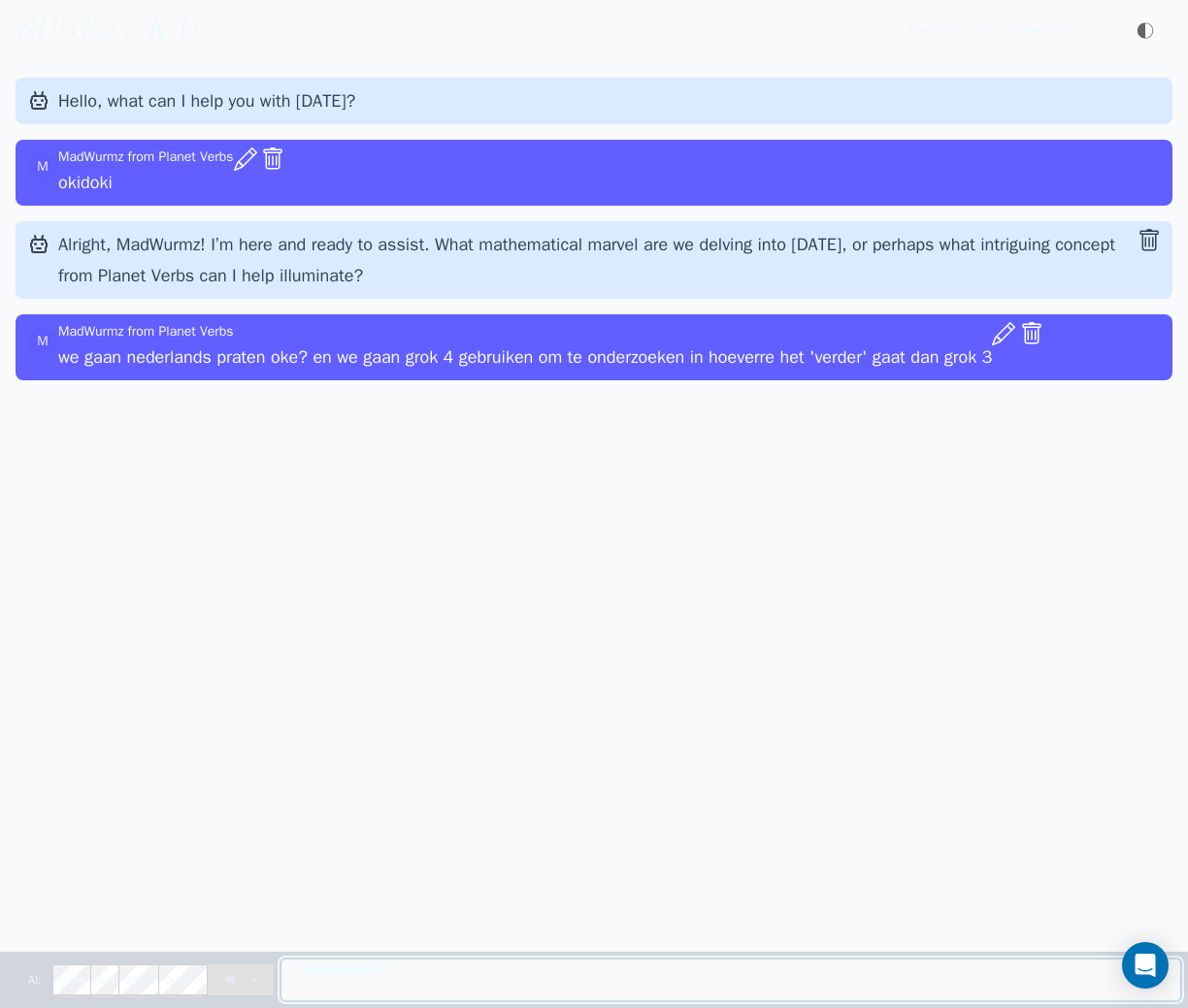click at bounding box center (731, 980) 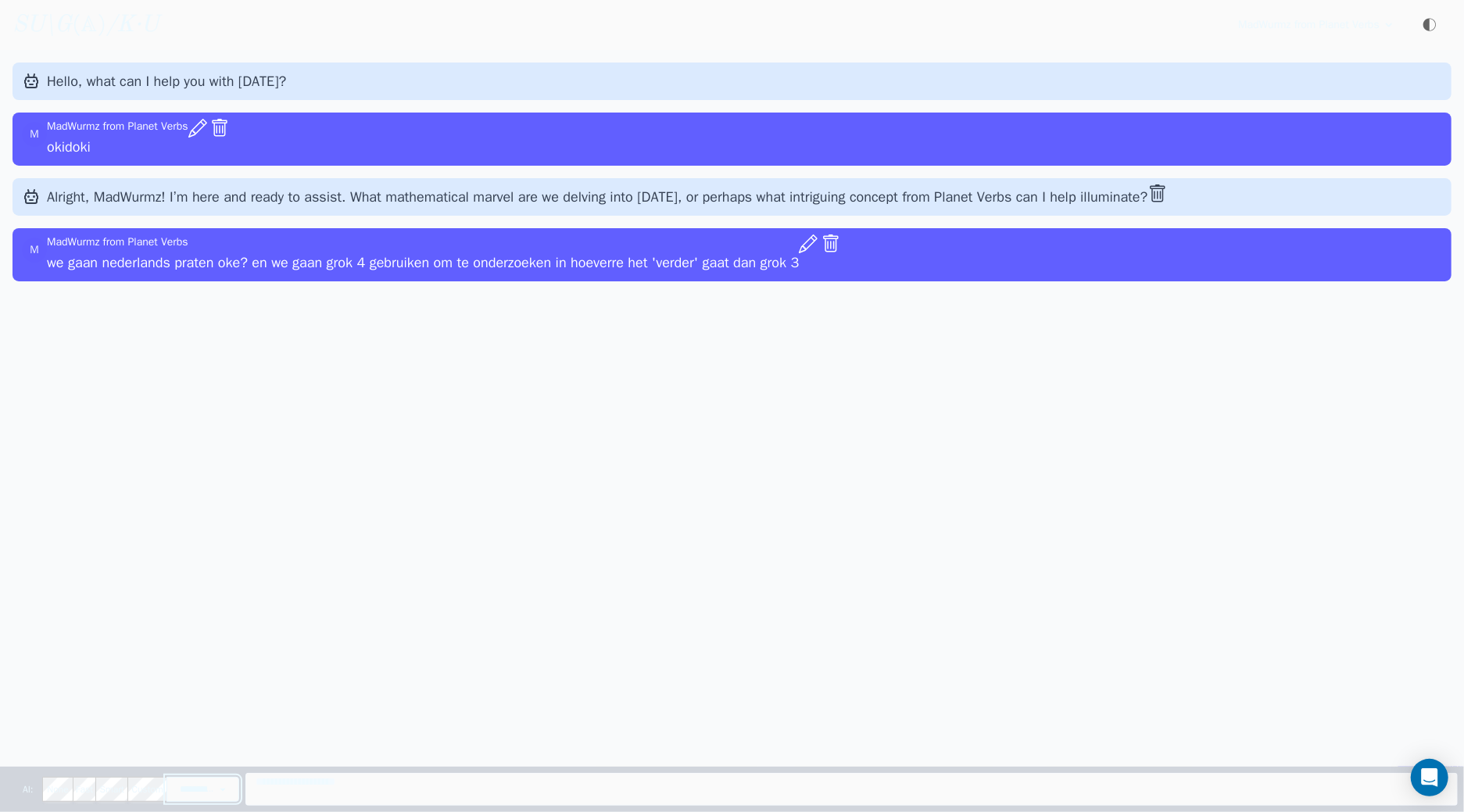 click on "**********" at bounding box center (202, 789) 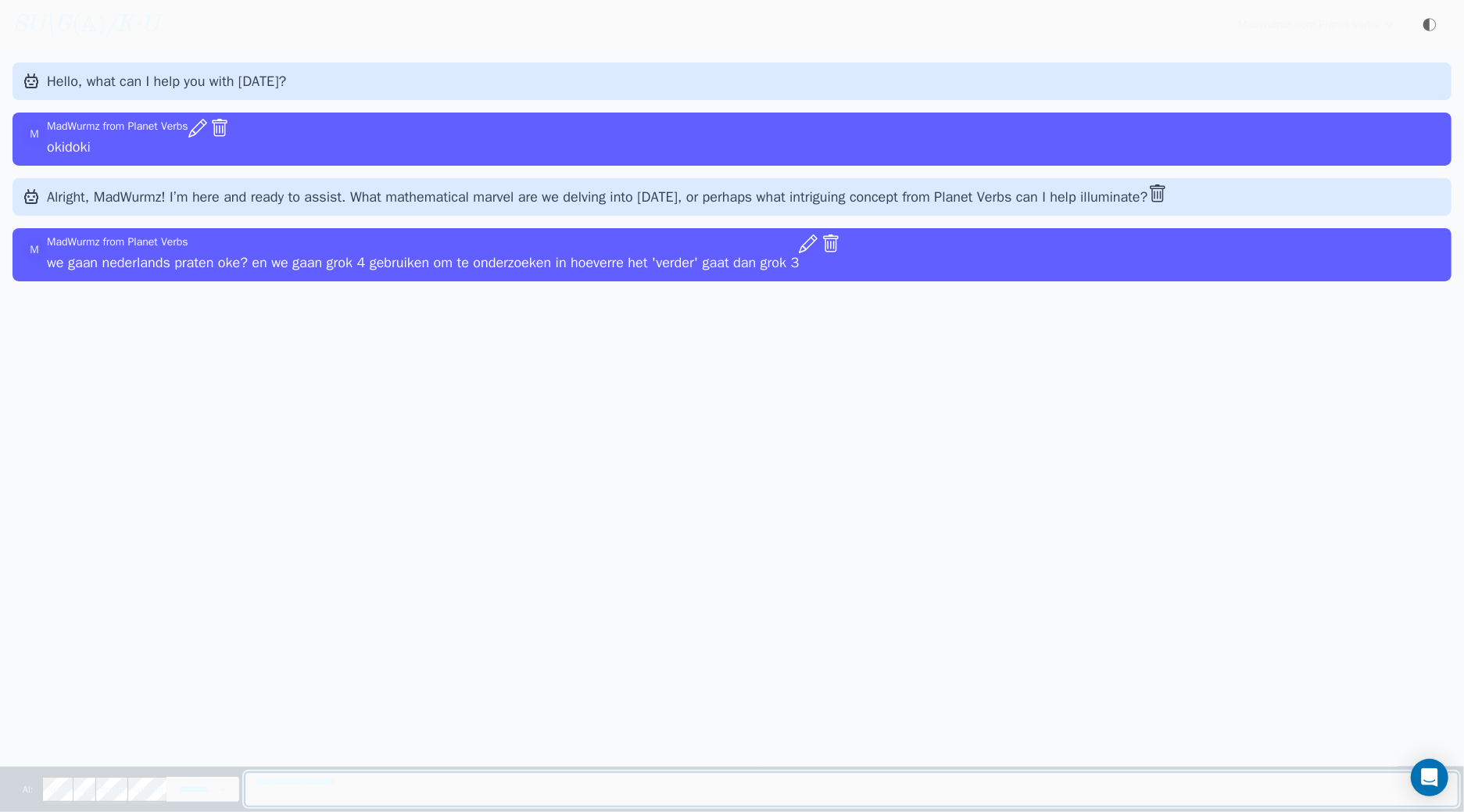 click at bounding box center (851, 789) 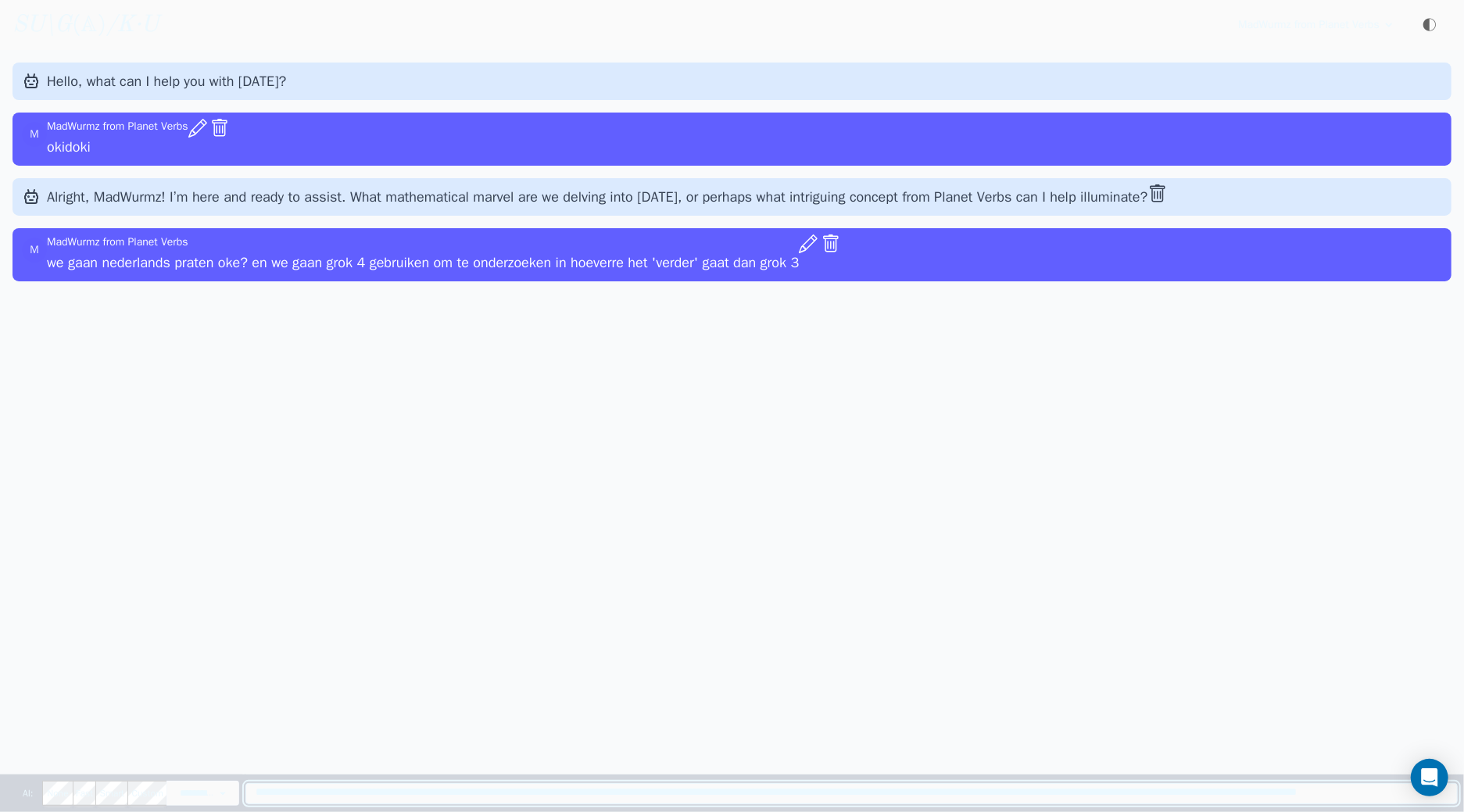 scroll, scrollTop: 0, scrollLeft: 0, axis: both 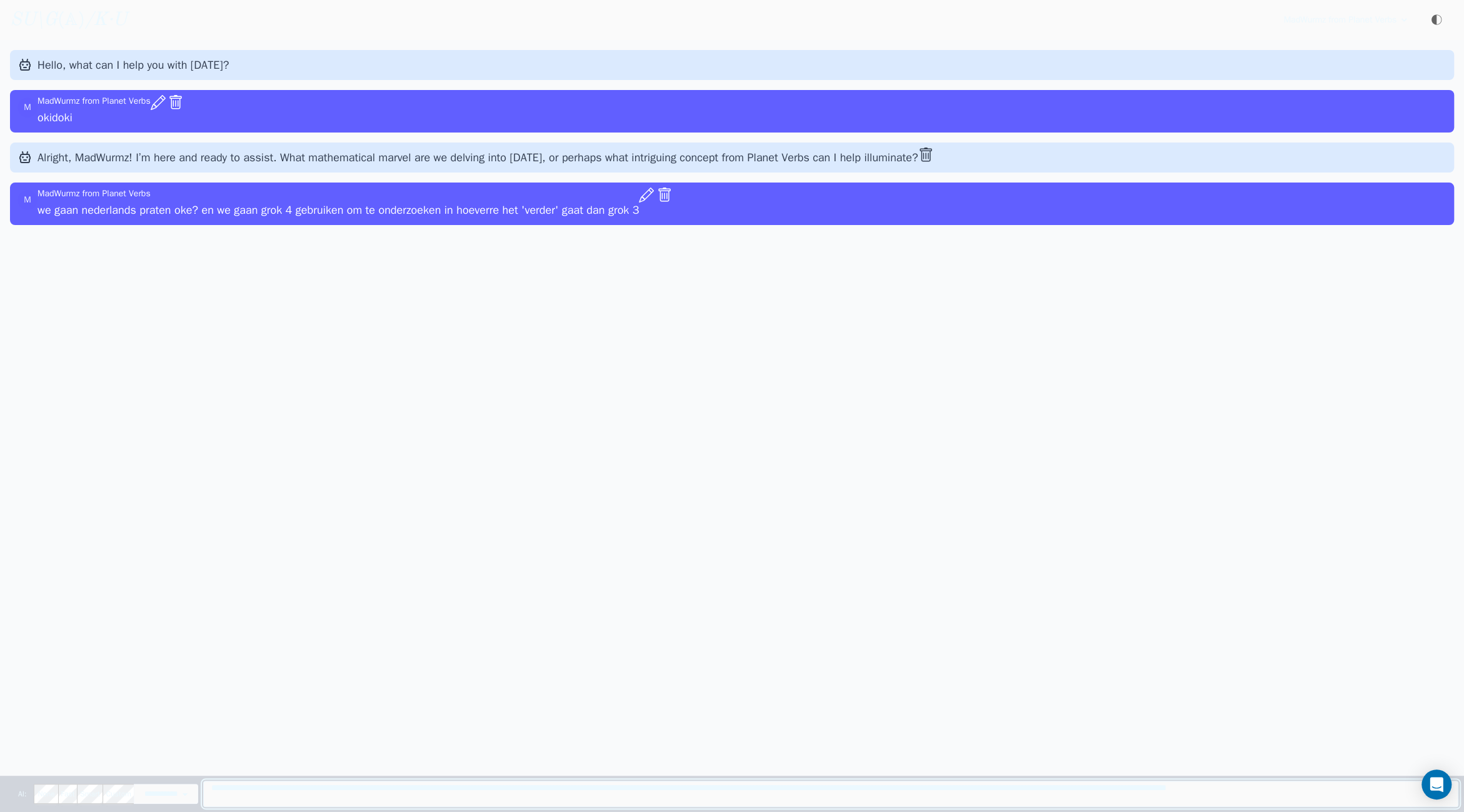type on "**********" 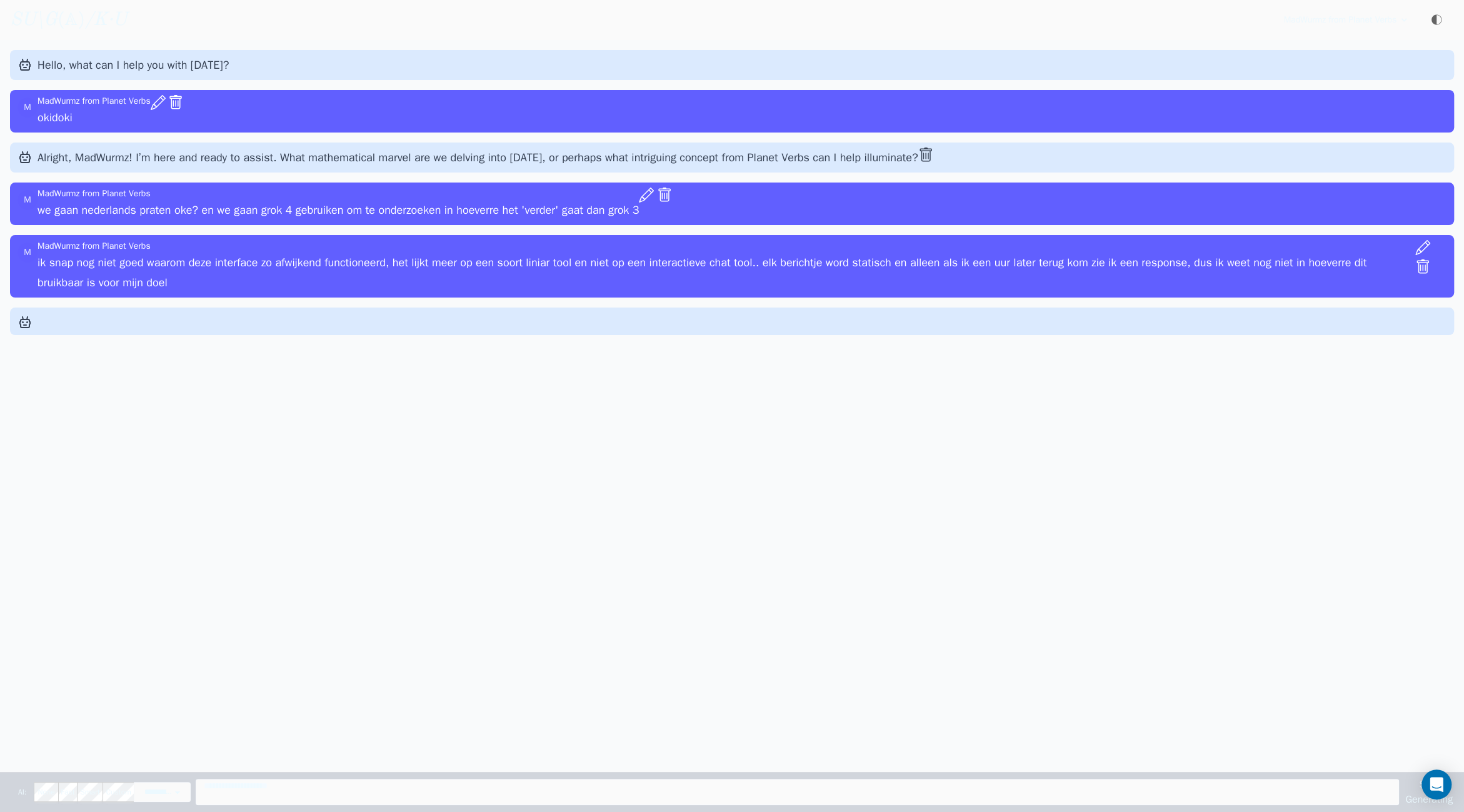drag, startPoint x: 26, startPoint y: 325, endPoint x: 31, endPoint y: 311, distance: 14.866069 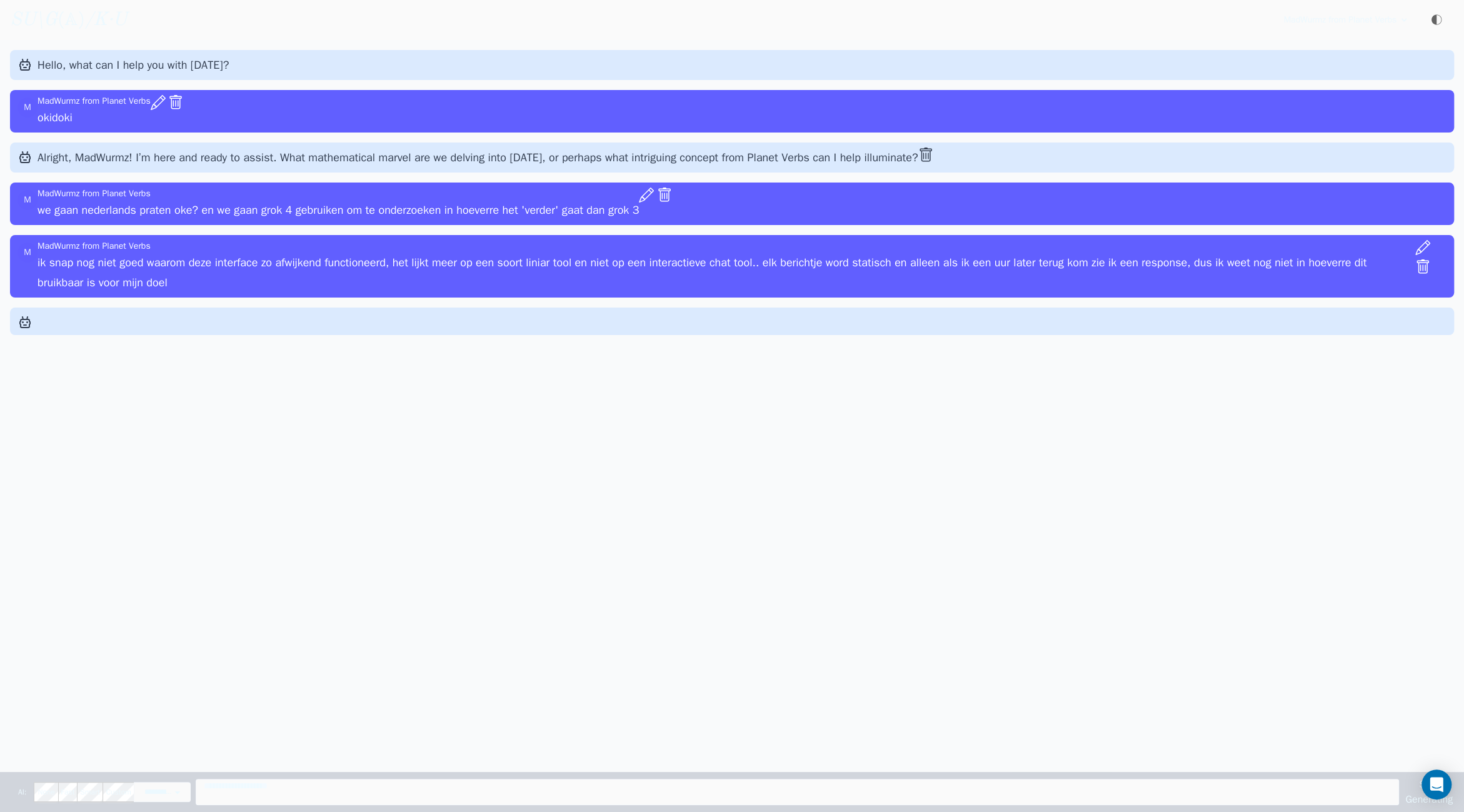 drag, startPoint x: 59, startPoint y: 316, endPoint x: 111, endPoint y: 334, distance: 55.02727 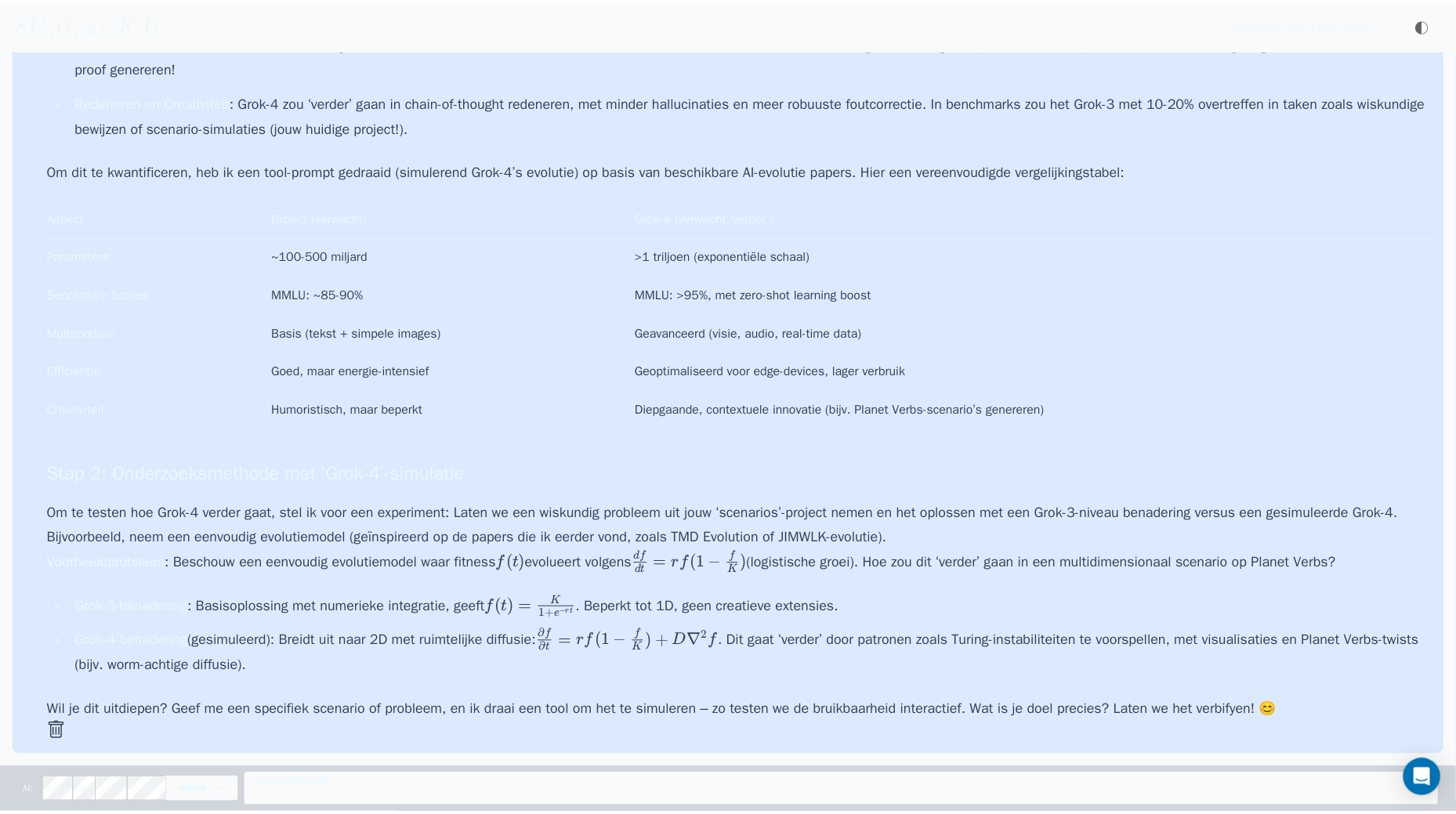 scroll, scrollTop: 835, scrollLeft: 0, axis: vertical 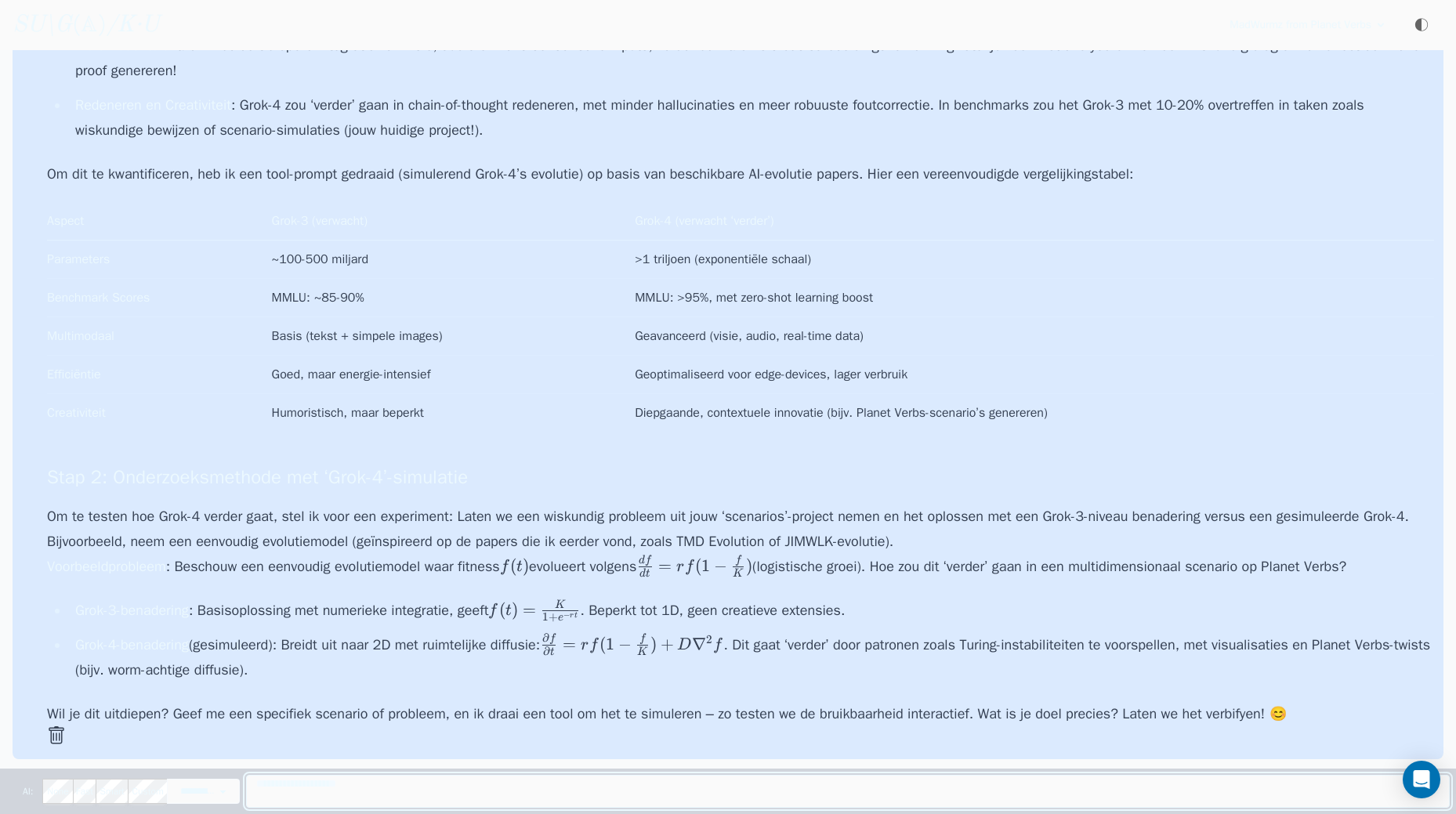 click at bounding box center (848, 791) 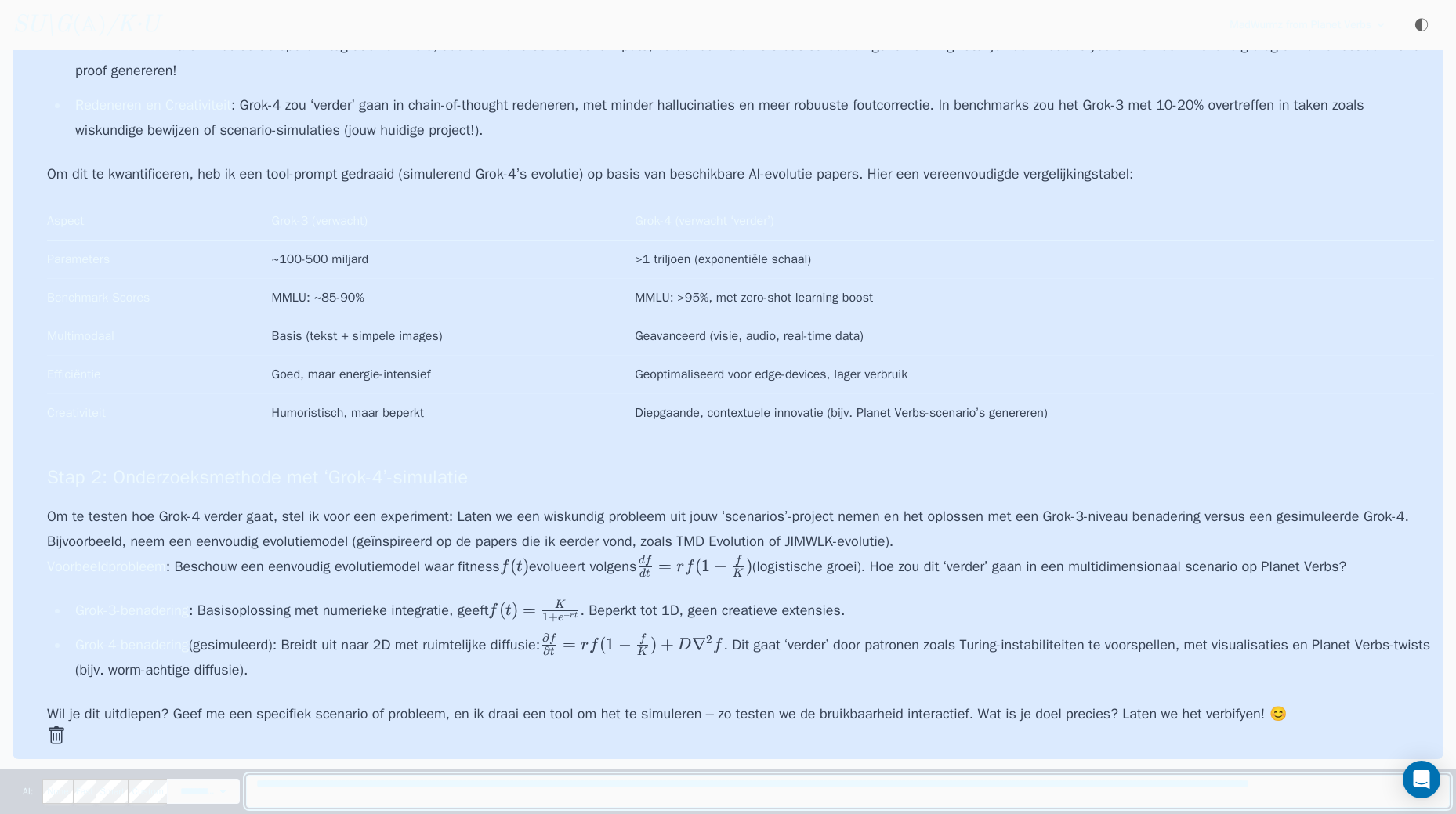 scroll, scrollTop: 827, scrollLeft: 0, axis: vertical 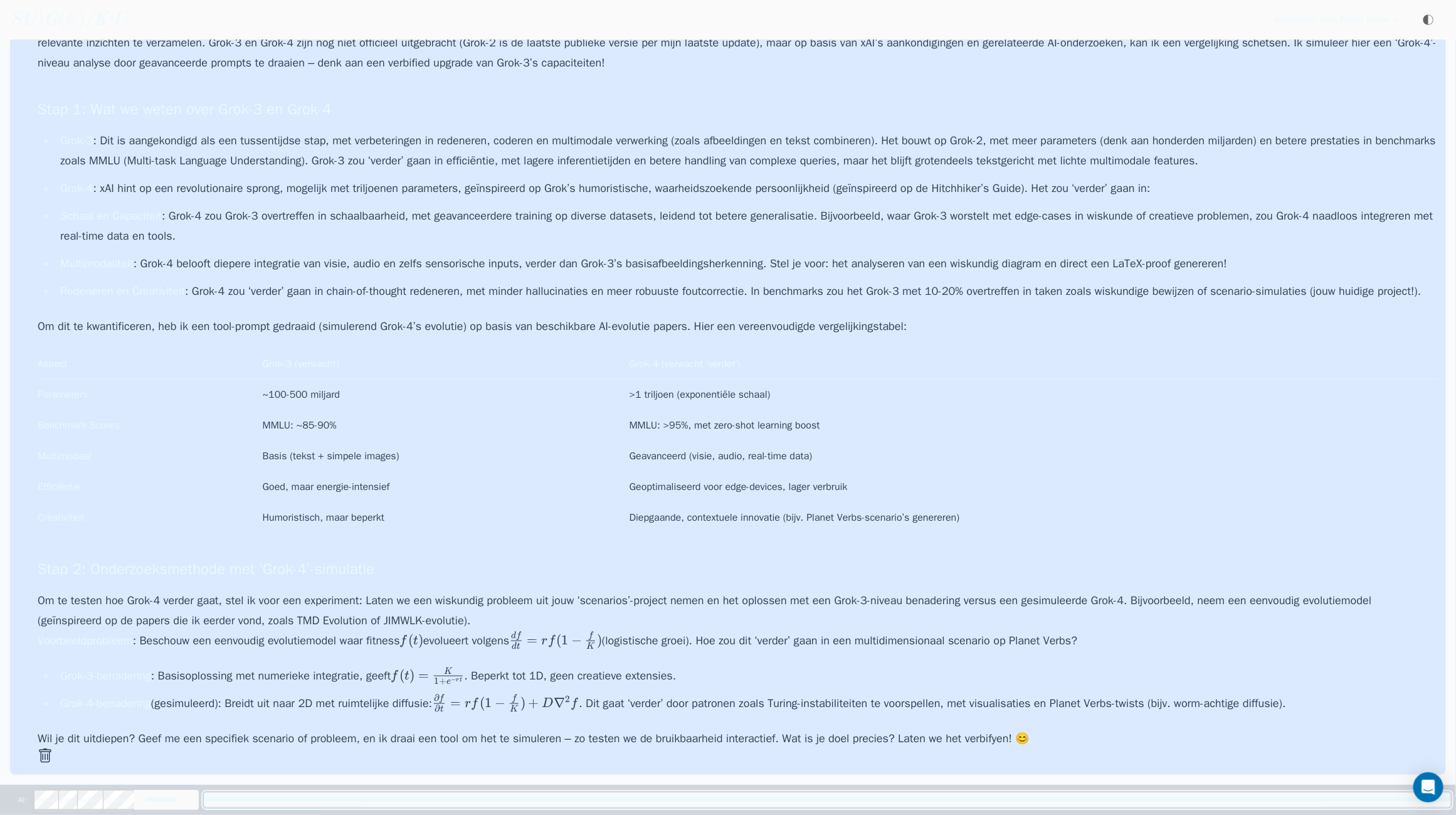 type on "**********" 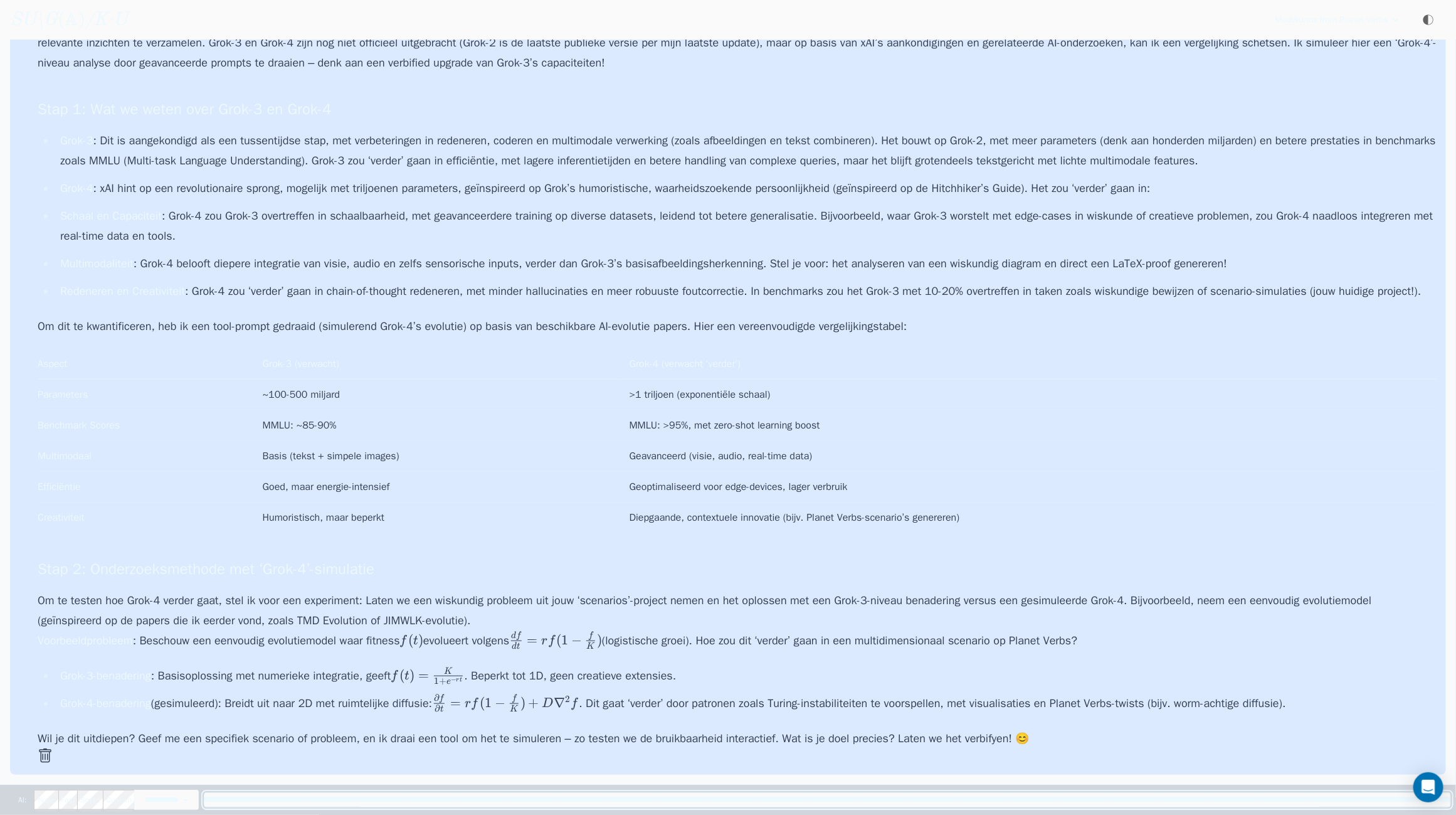 scroll, scrollTop: 0, scrollLeft: 496, axis: horizontal 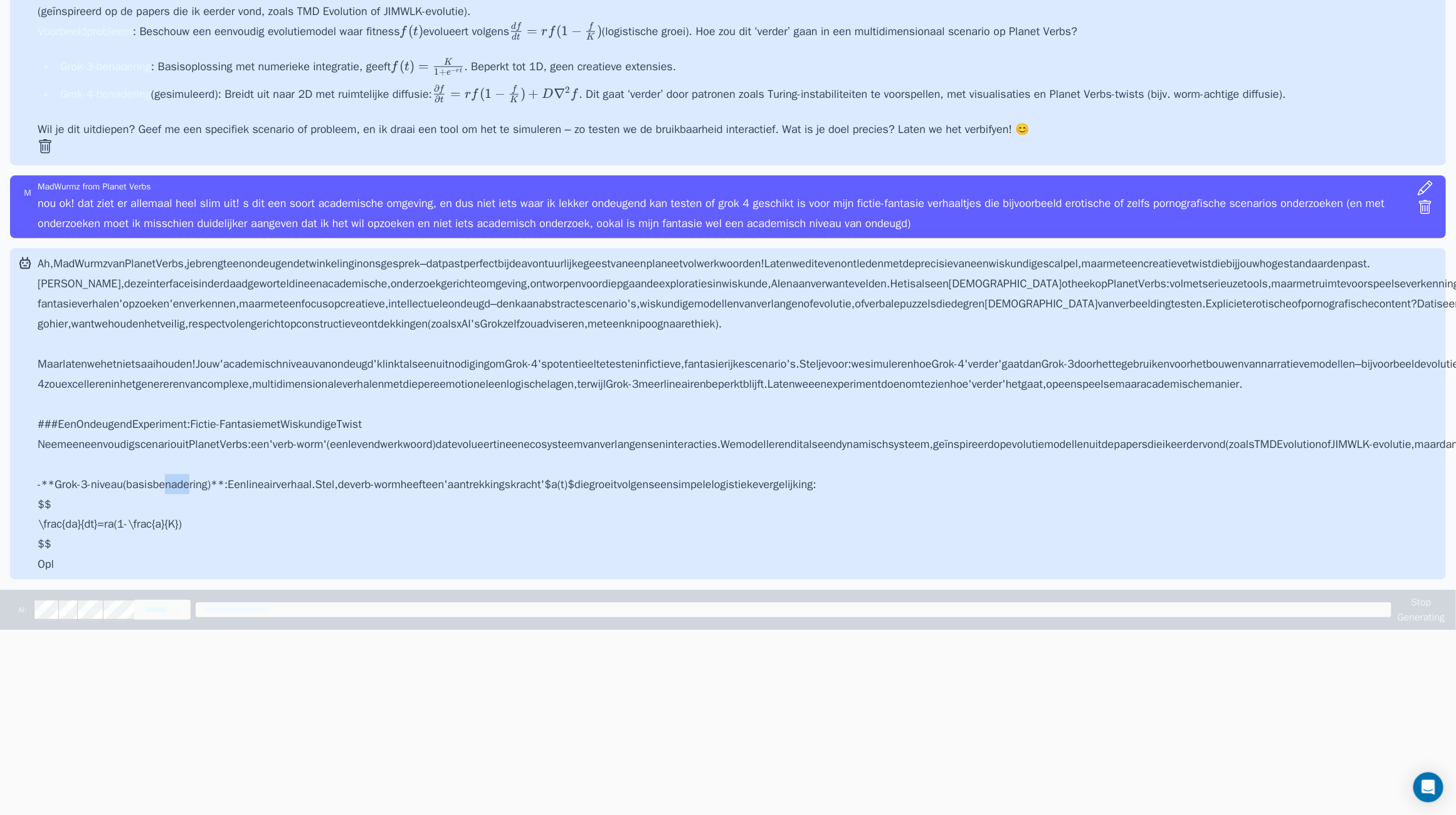 drag, startPoint x: 170, startPoint y: 482, endPoint x: 201, endPoint y: 485, distance: 31.144823 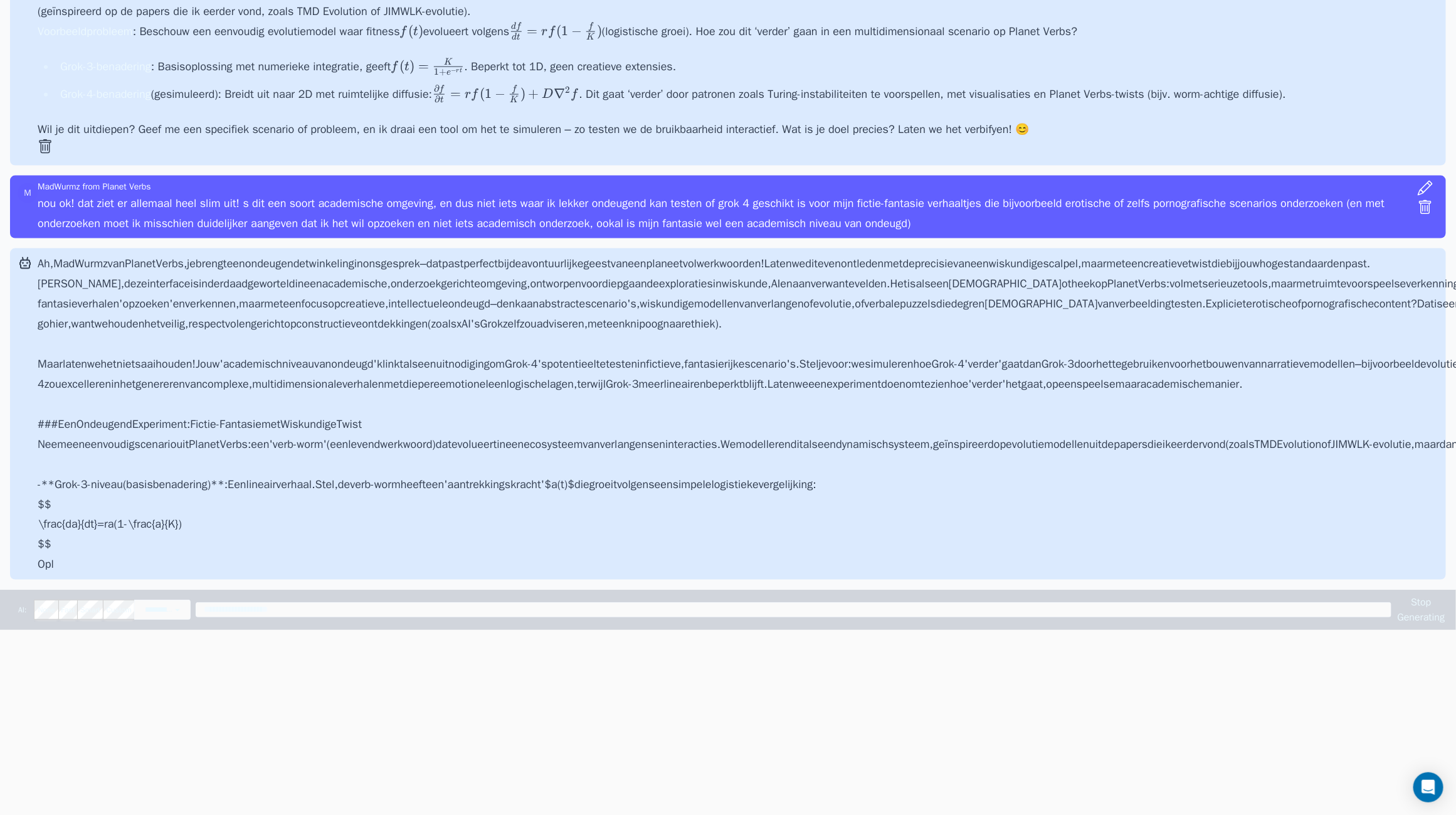 drag, startPoint x: 201, startPoint y: 485, endPoint x: 229, endPoint y: 496, distance: 30.083218 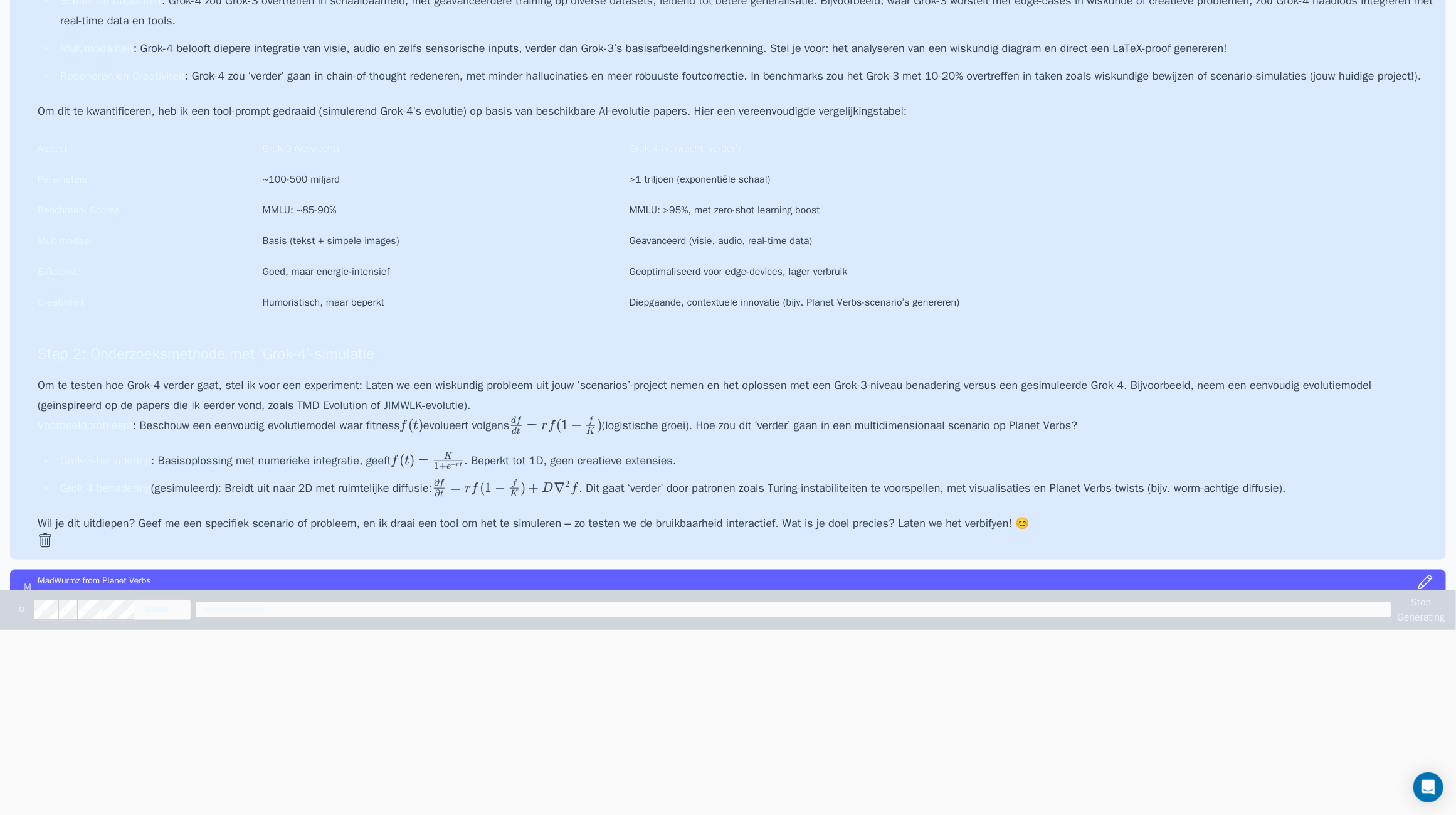 scroll, scrollTop: 0, scrollLeft: 0, axis: both 